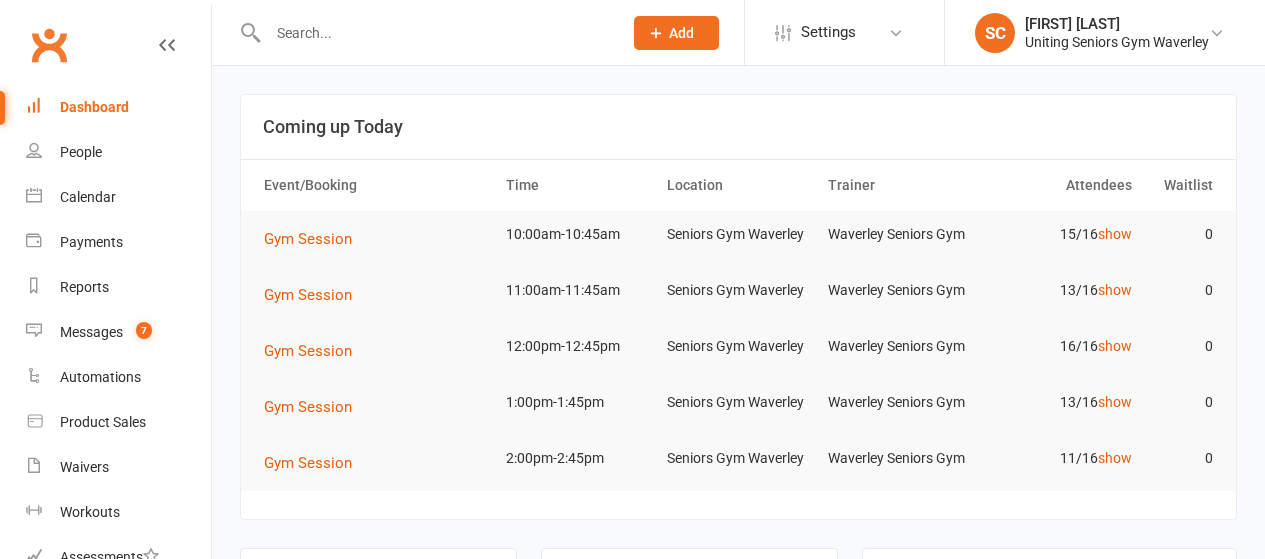 scroll, scrollTop: 0, scrollLeft: 0, axis: both 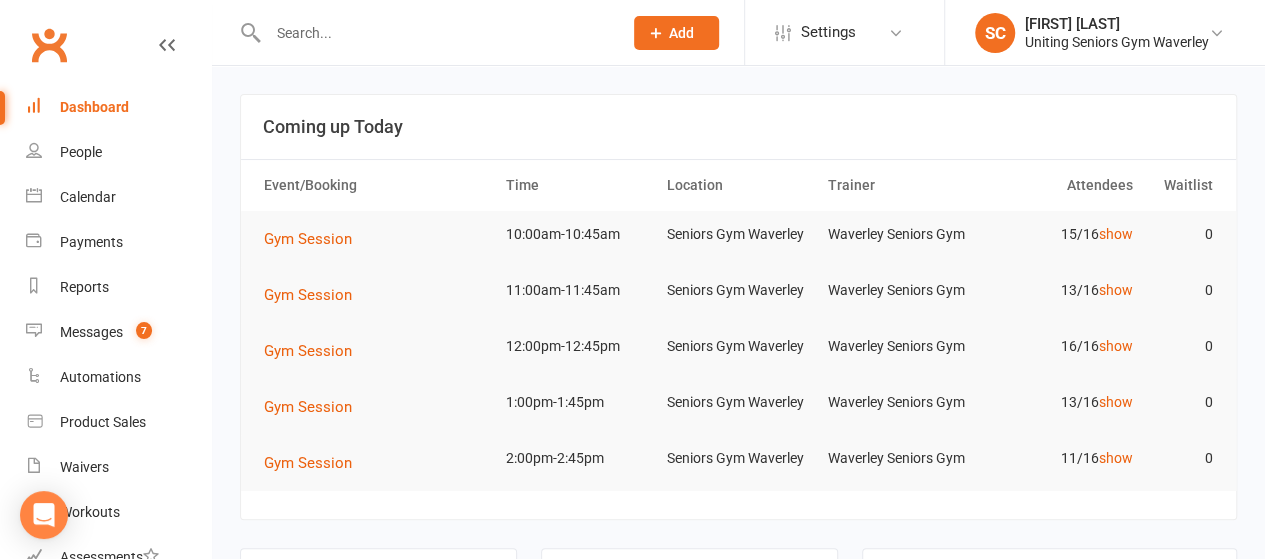 click at bounding box center (435, 33) 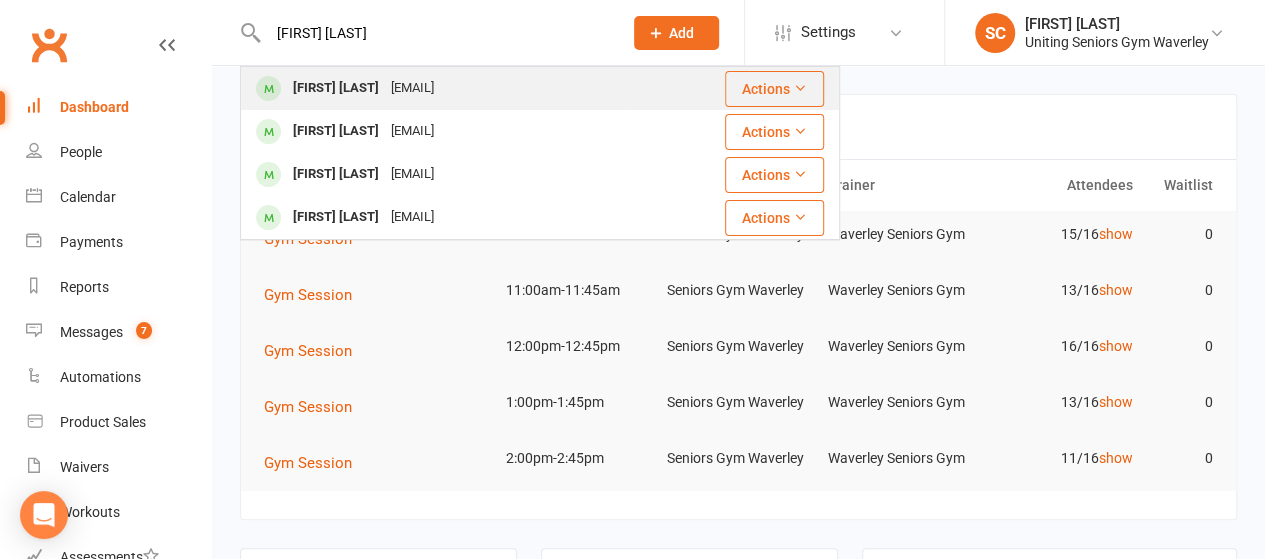type on "[FIRST] [LAST]" 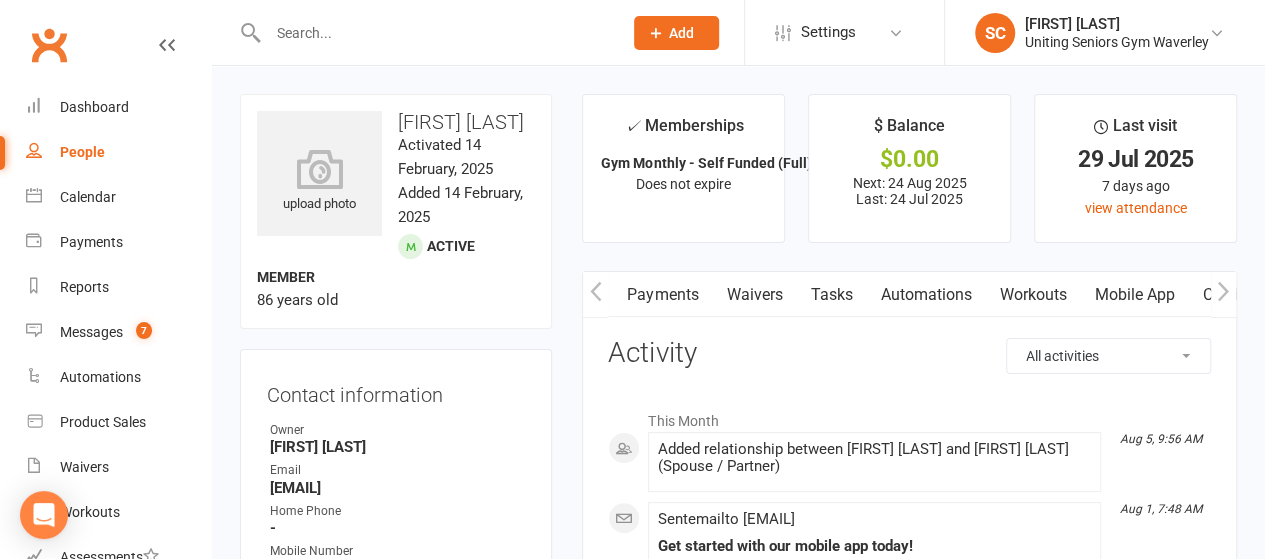 scroll, scrollTop: 0, scrollLeft: 315, axis: horizontal 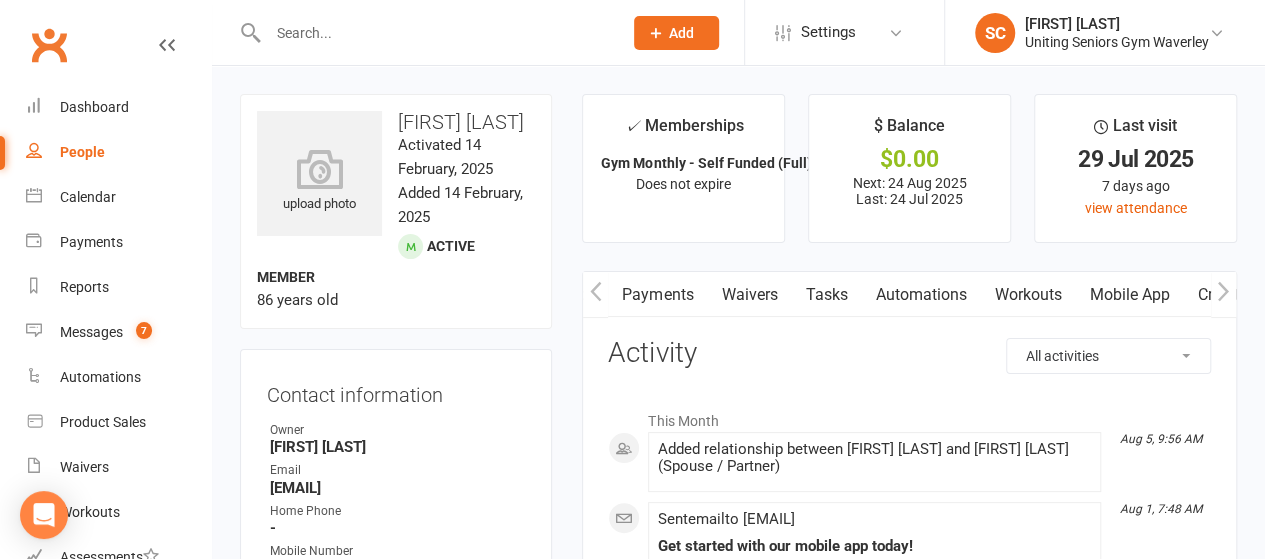 click on "Mobile App" at bounding box center (1129, 295) 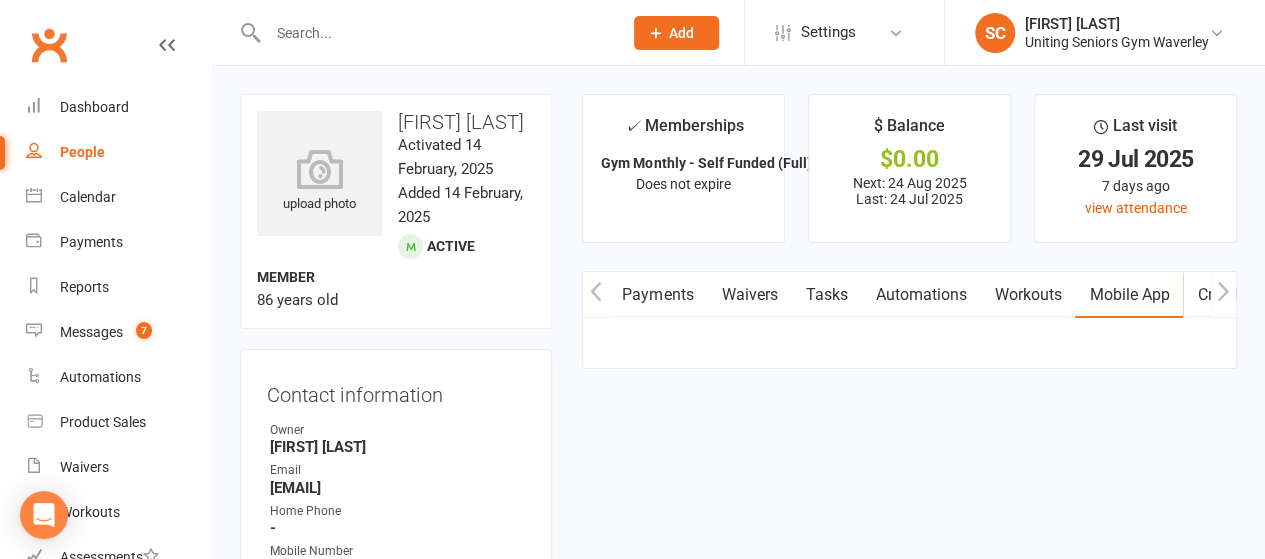 click on "Mobile App" at bounding box center [1129, 295] 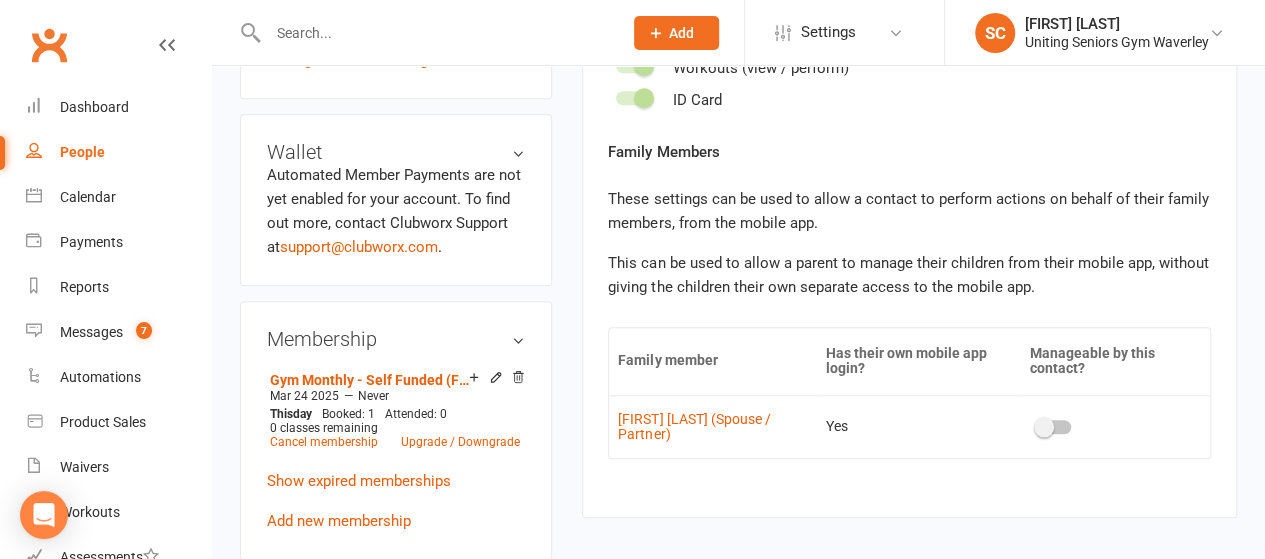scroll, scrollTop: 869, scrollLeft: 0, axis: vertical 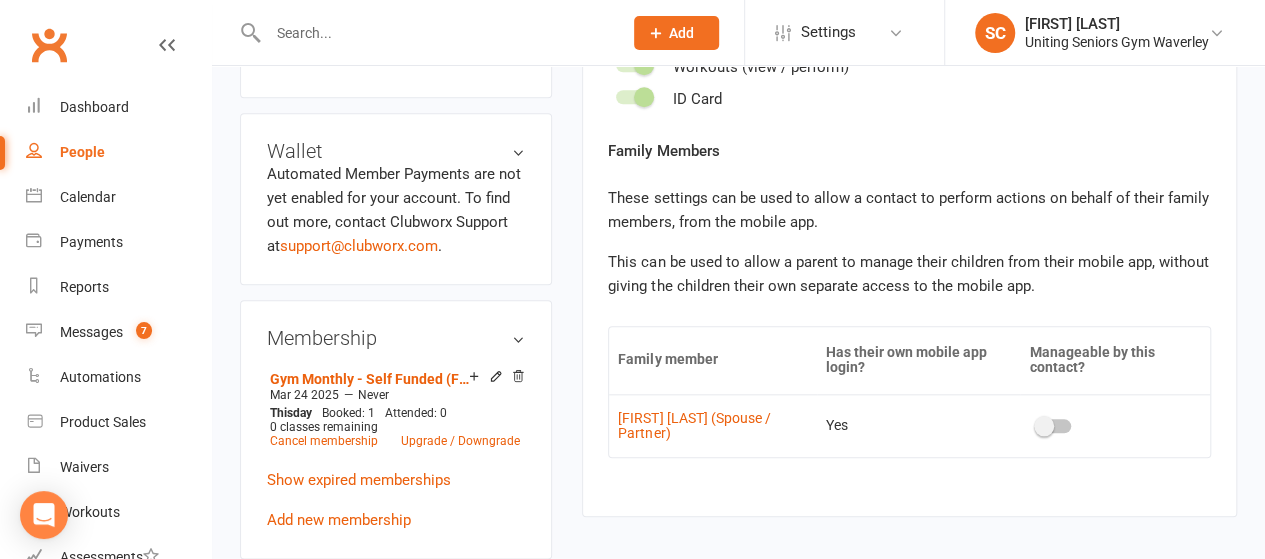 click at bounding box center (1054, 426) 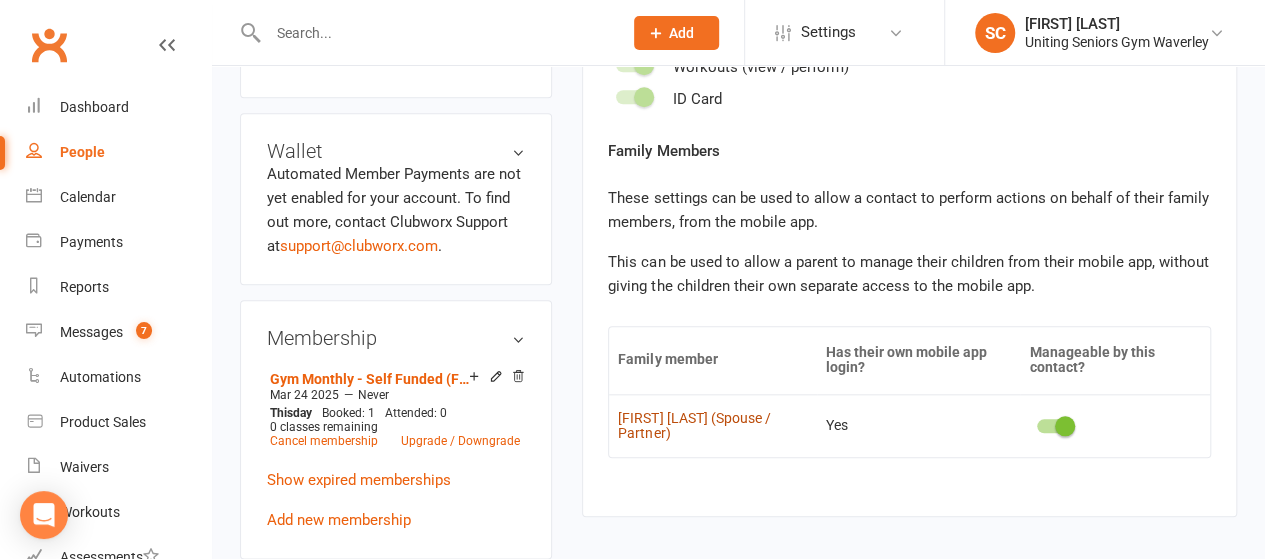 click on "[FIRST] [LAST] (Spouse / Partner)" at bounding box center [713, 426] 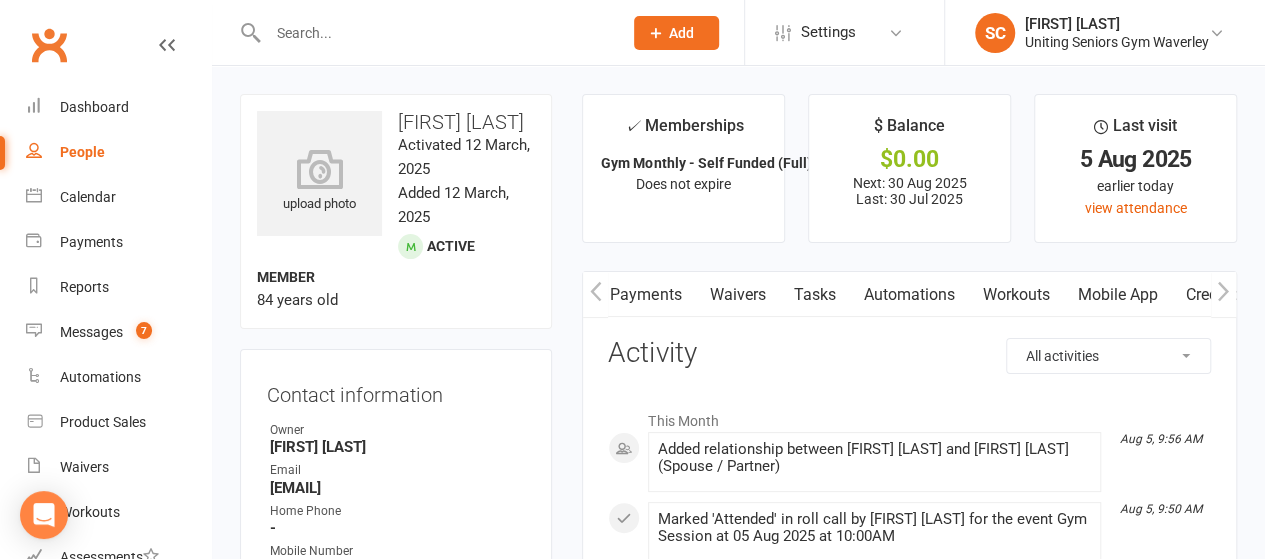scroll, scrollTop: 0, scrollLeft: 328, axis: horizontal 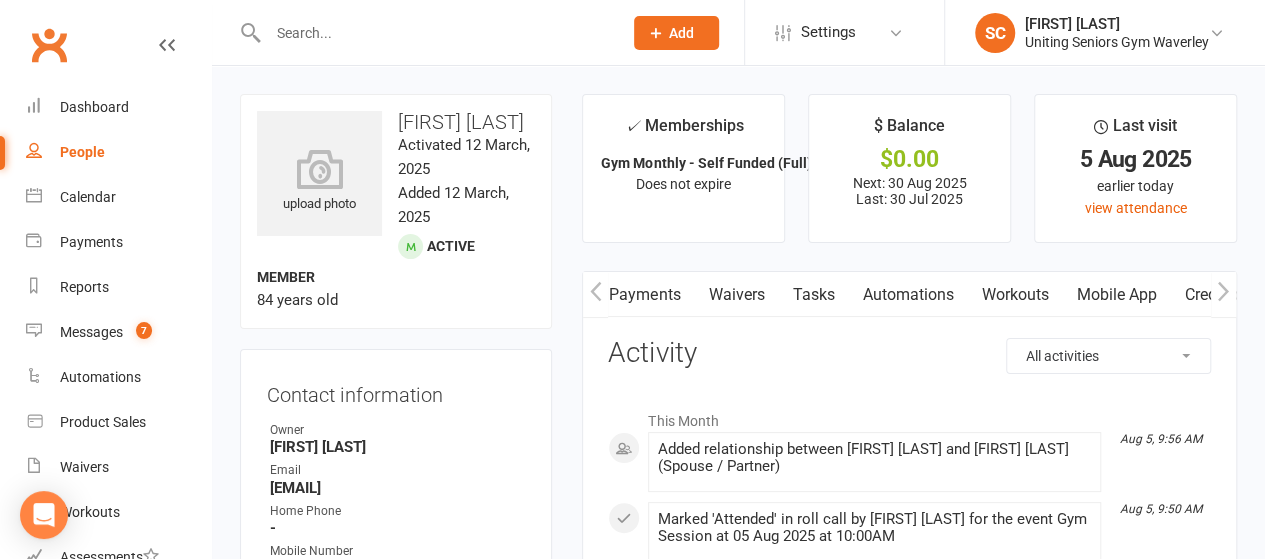 click on "Mobile App" at bounding box center (1116, 295) 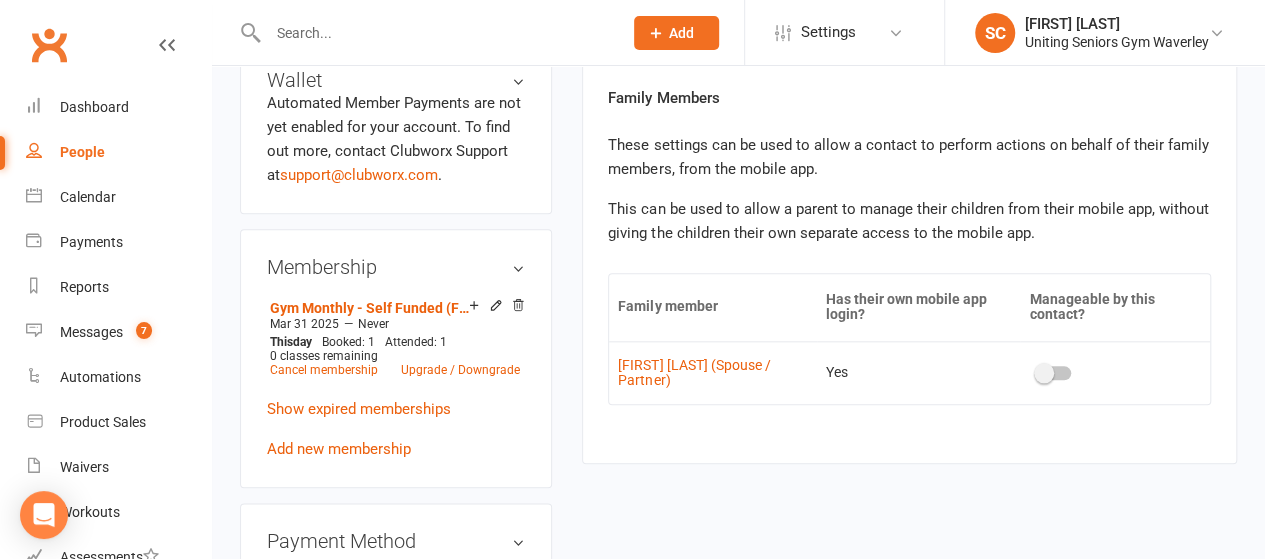 scroll, scrollTop: 925, scrollLeft: 0, axis: vertical 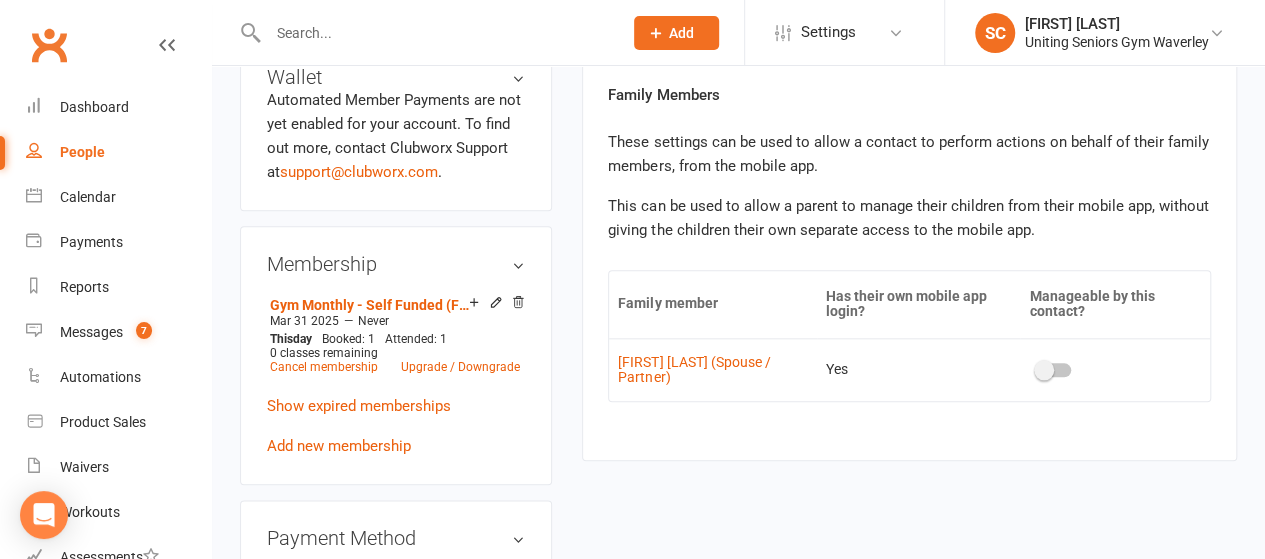 click at bounding box center [1054, 370] 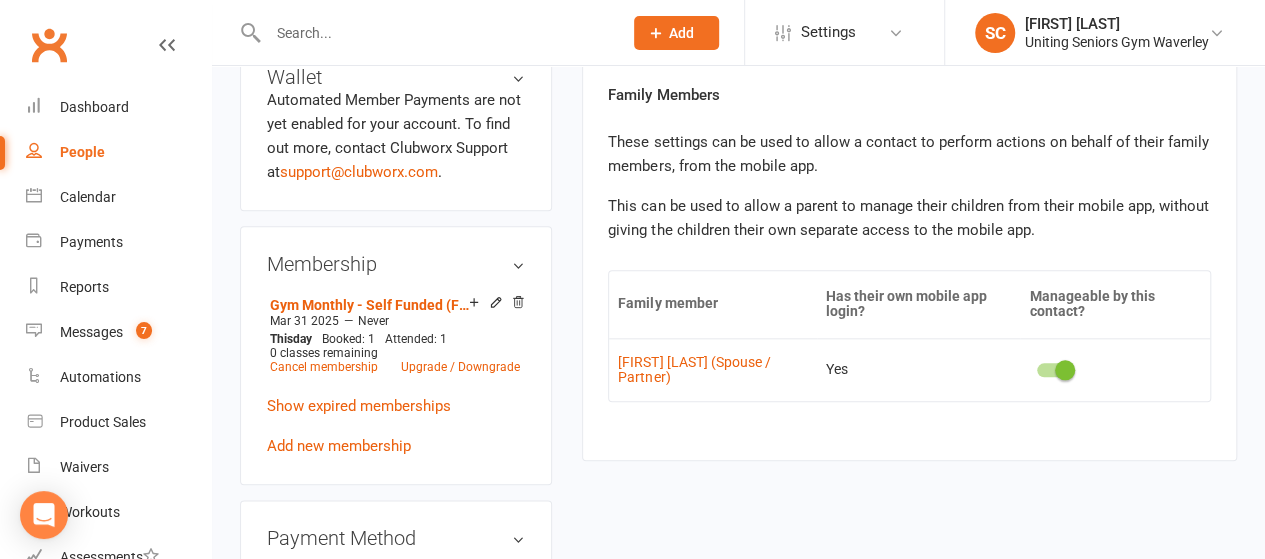 click at bounding box center (435, 33) 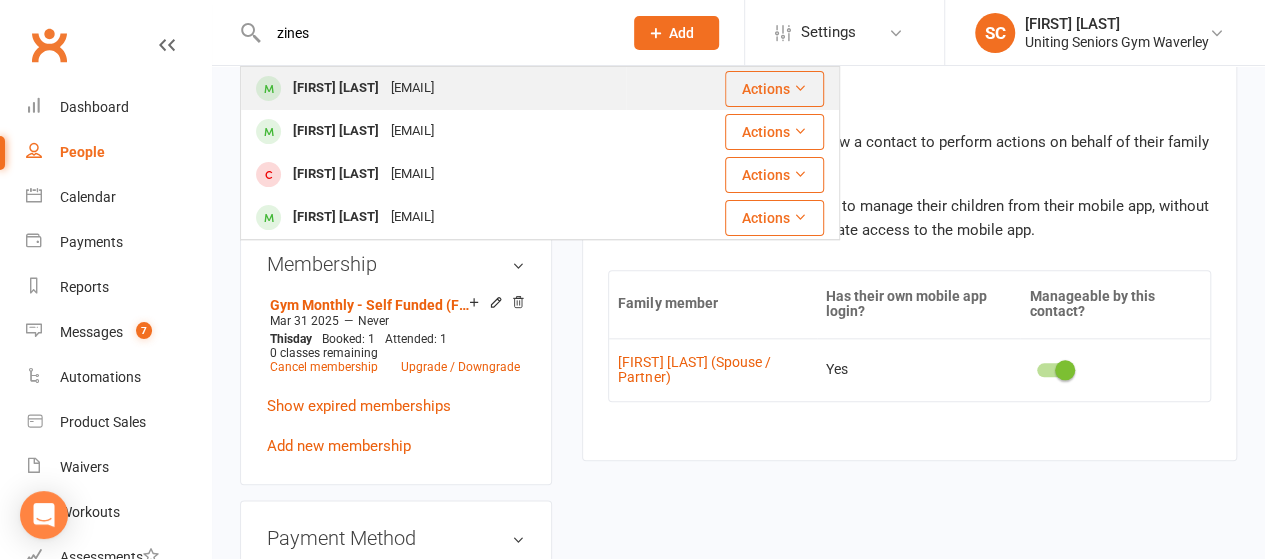 type on "zines" 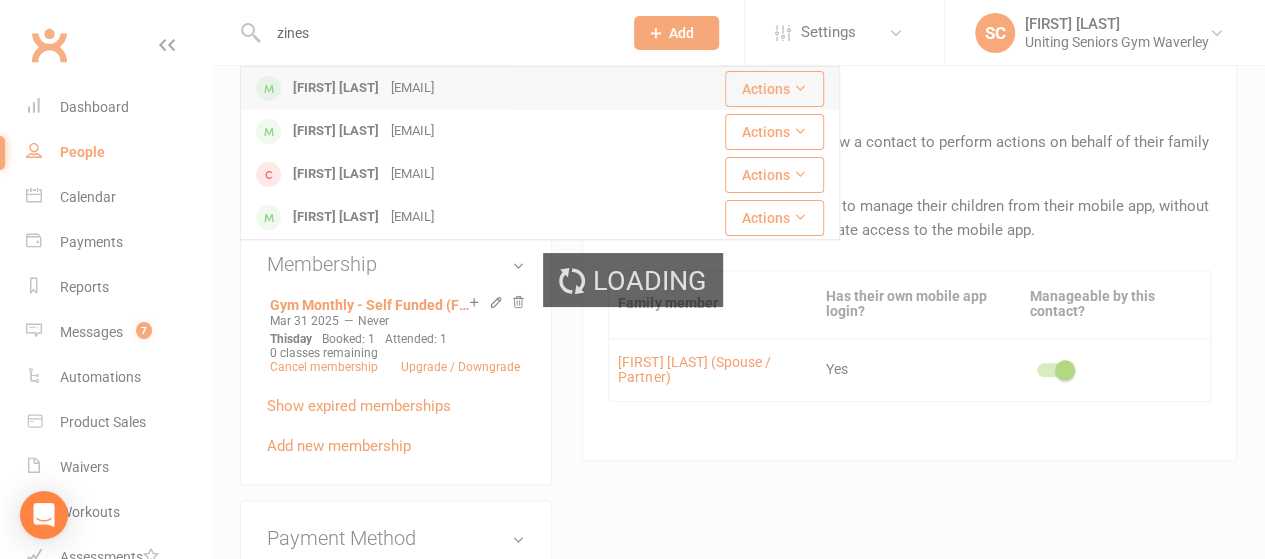 type 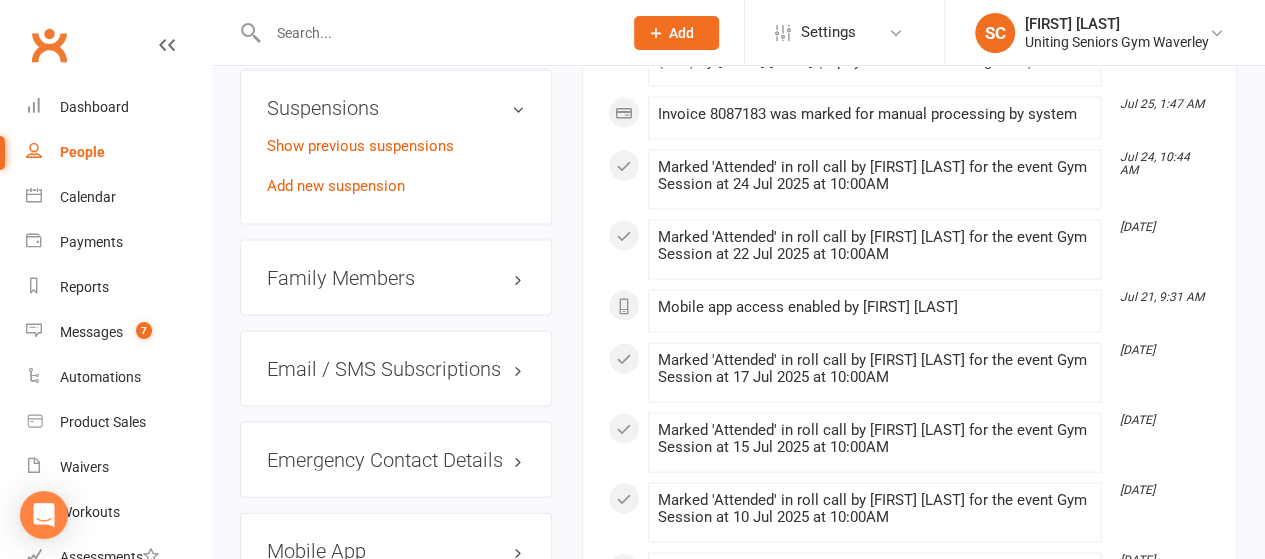 scroll, scrollTop: 1877, scrollLeft: 0, axis: vertical 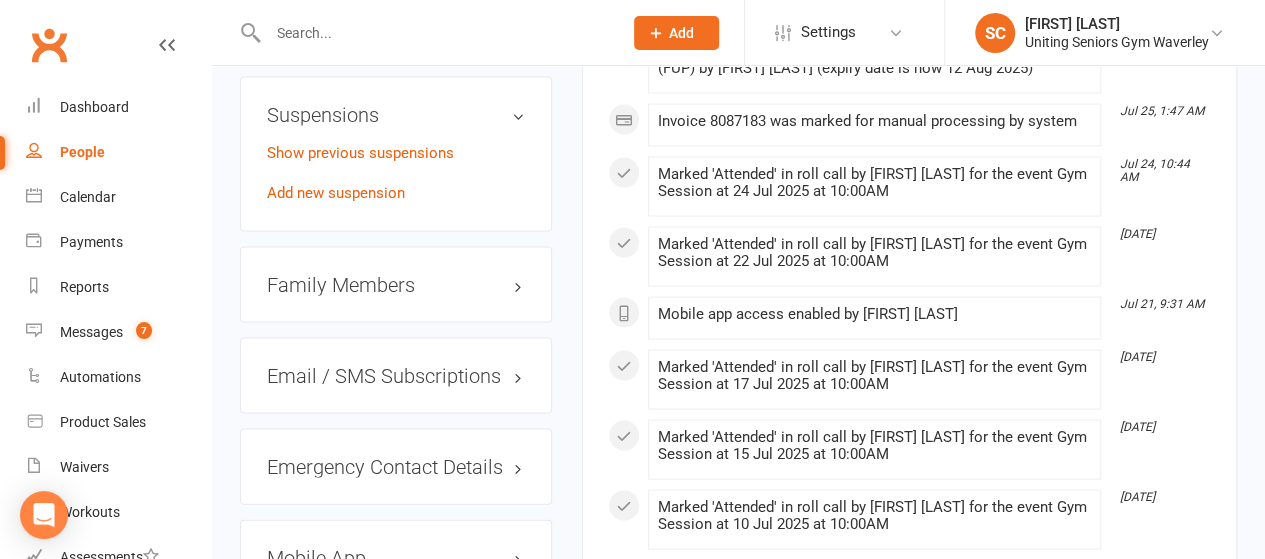 click on "Family Members" at bounding box center [396, 284] 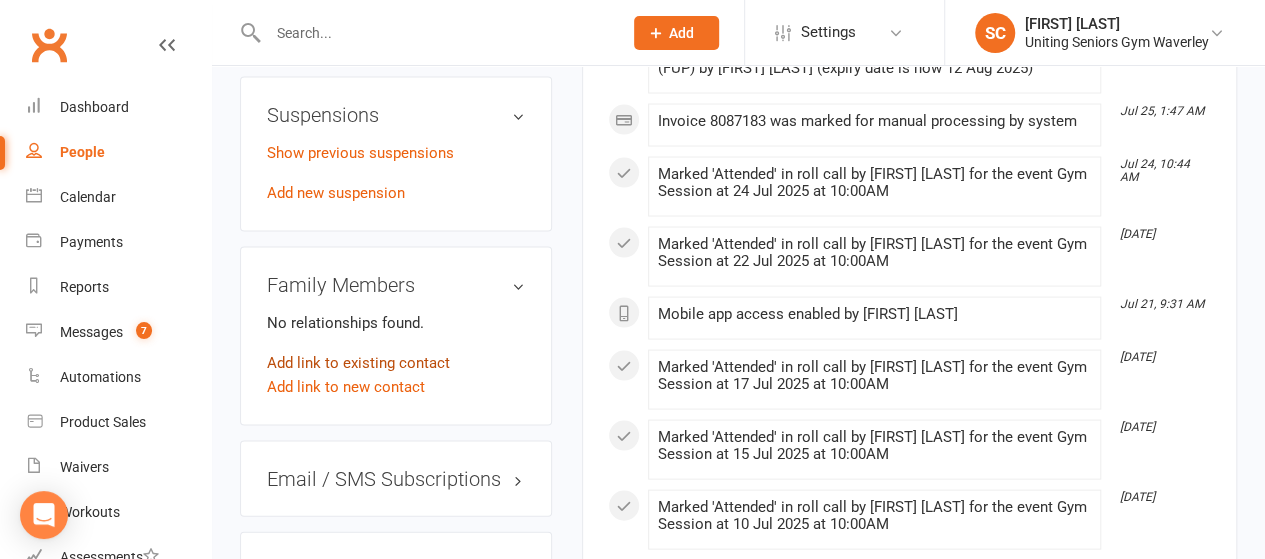 click on "Add link to existing contact" at bounding box center (358, 362) 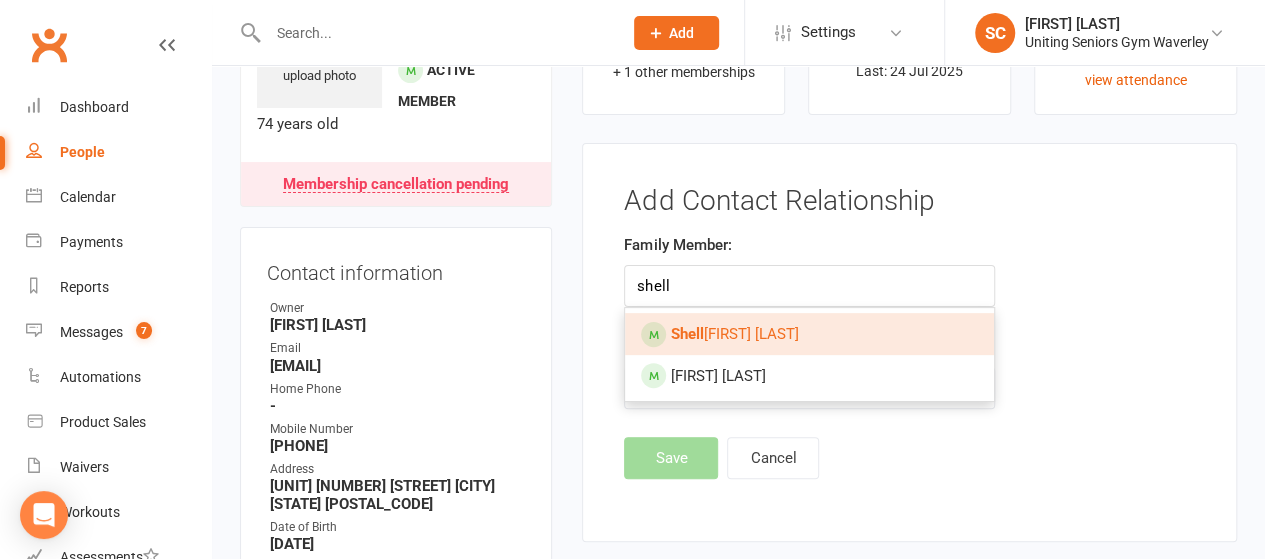 type on "shell" 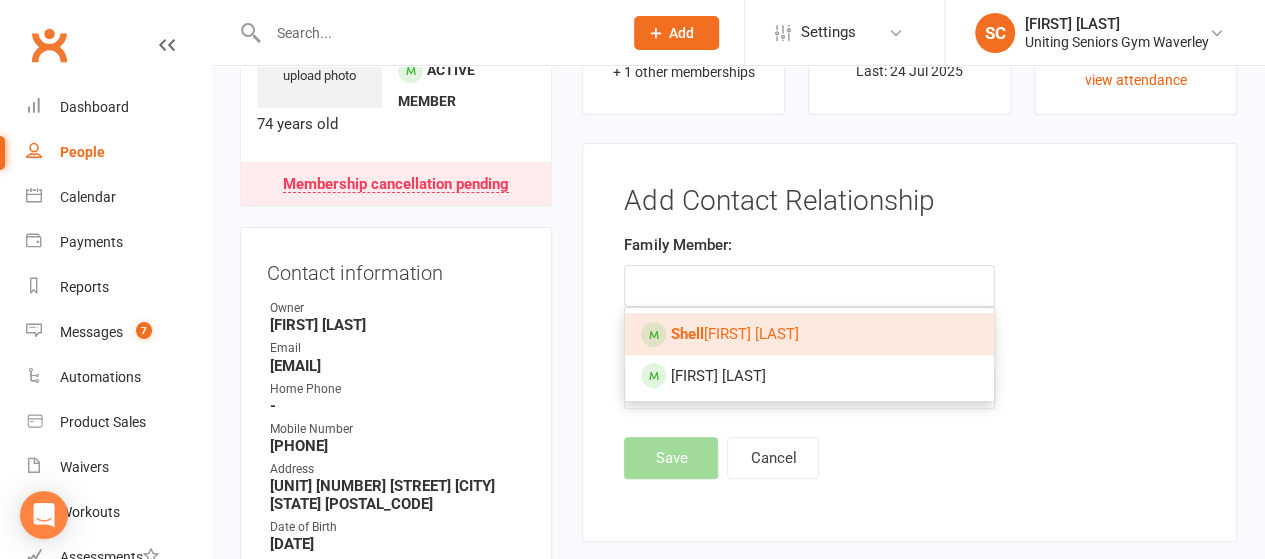 click on "[FIRST] [LAST]" at bounding box center (809, 334) 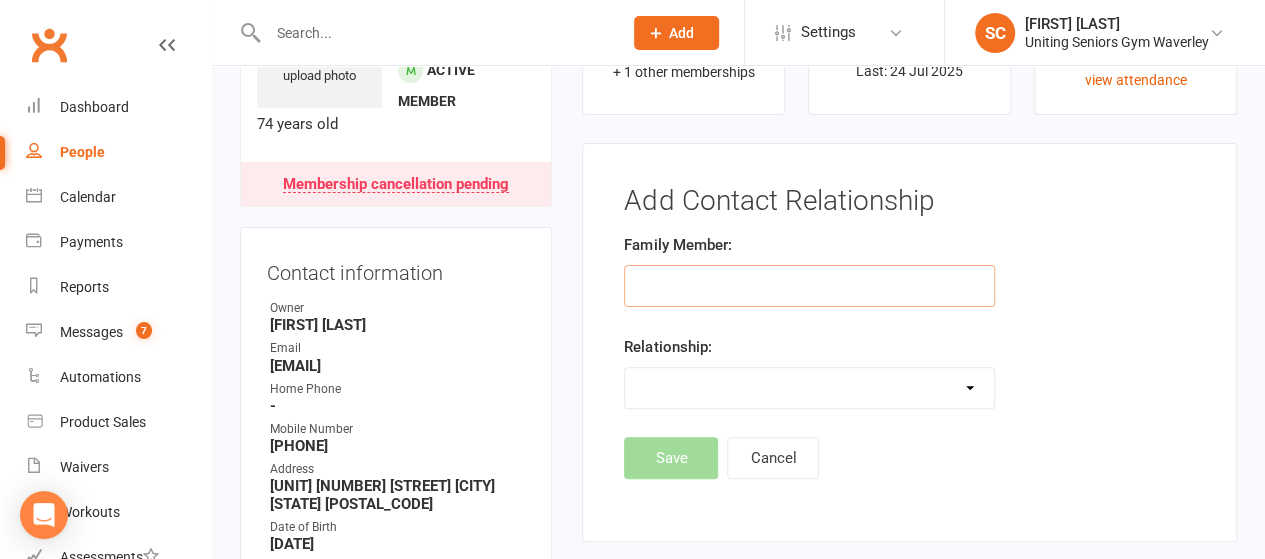 type on "[FIRST] [LAST]" 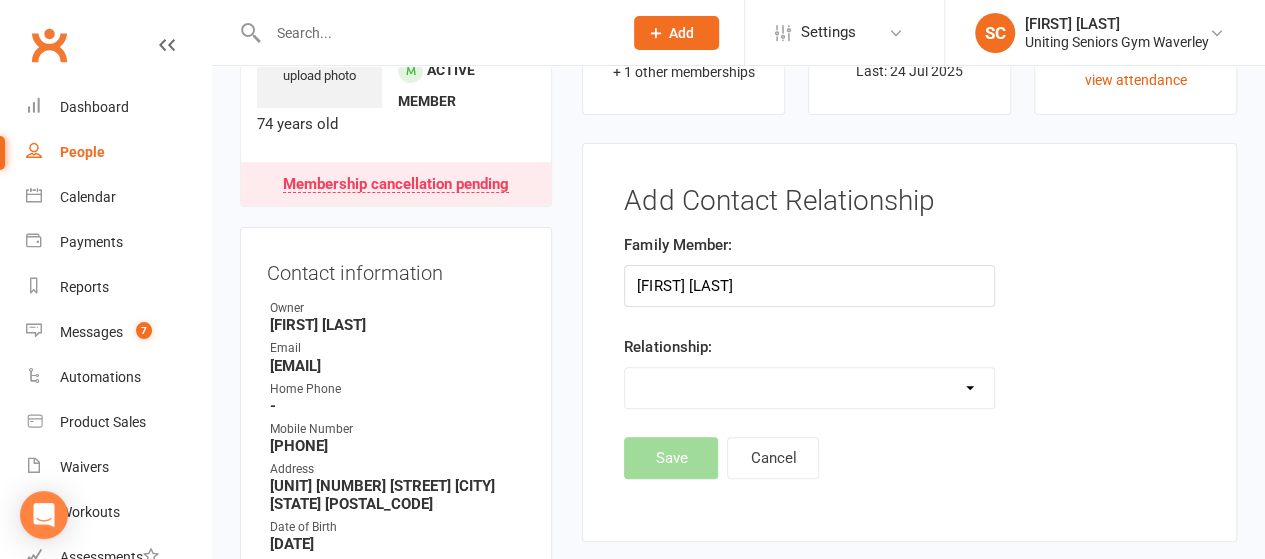 click on "Parent / Guardian Child Sibling (parent not in system) Spouse / Partner Cousin / Other Family Friend Other" at bounding box center (809, 388) 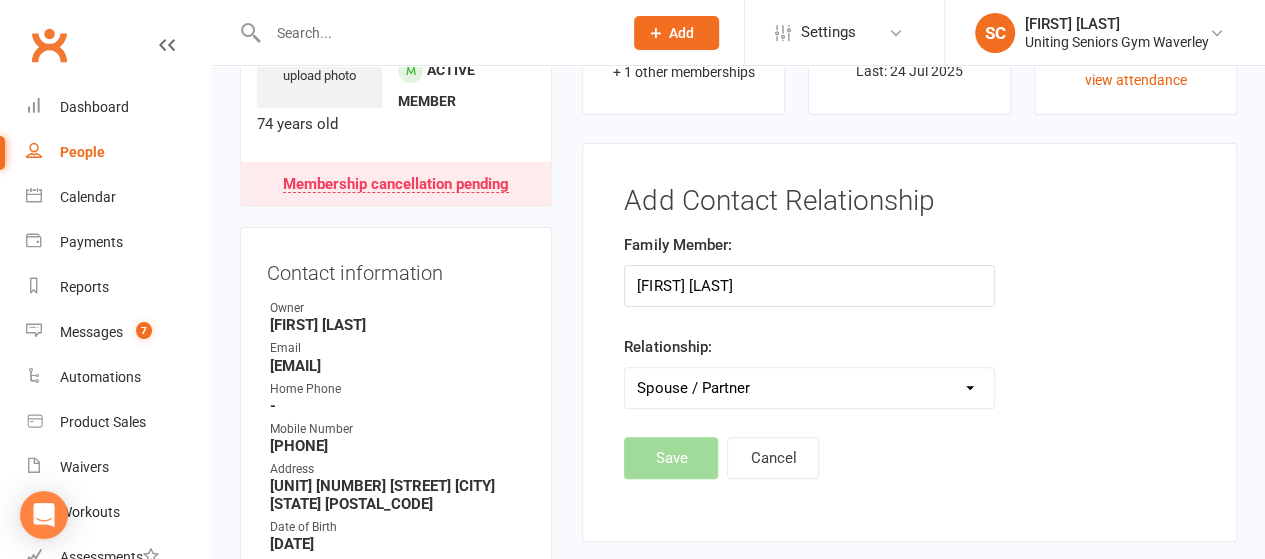 click on "Parent / Guardian Child Sibling (parent not in system) Spouse / Partner Cousin / Other Family Friend Other" at bounding box center [809, 388] 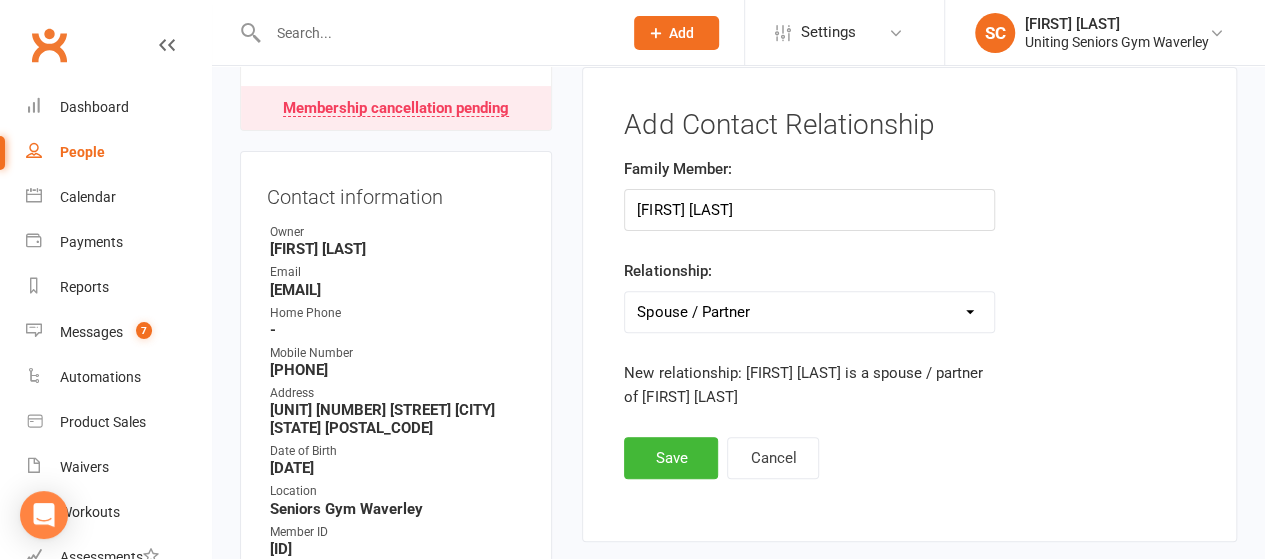 scroll, scrollTop: 207, scrollLeft: 0, axis: vertical 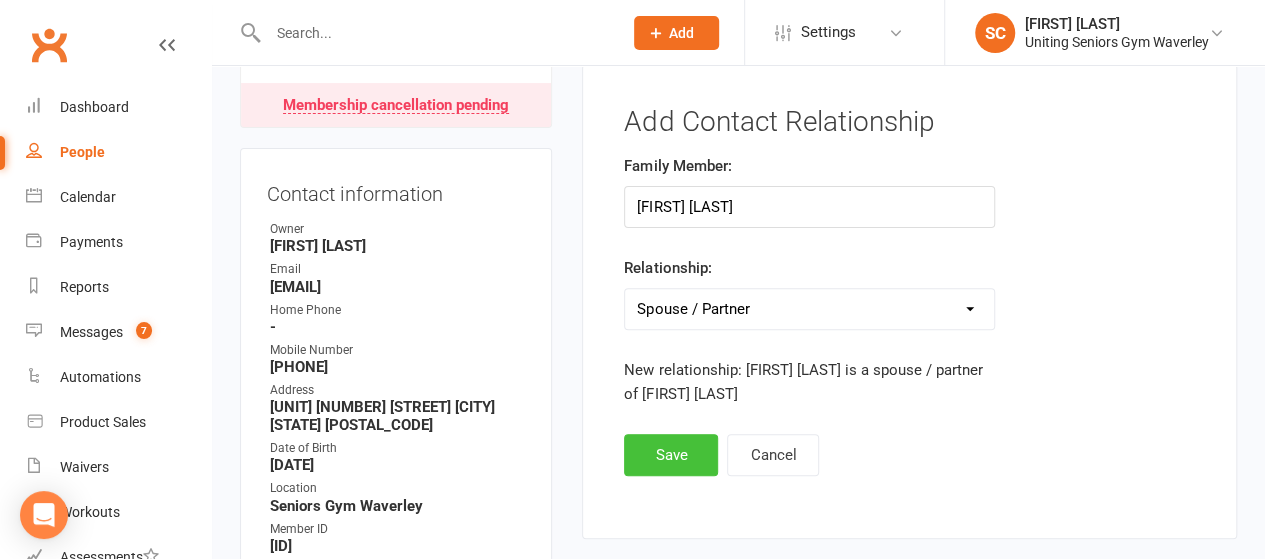 click on "Save" at bounding box center (671, 455) 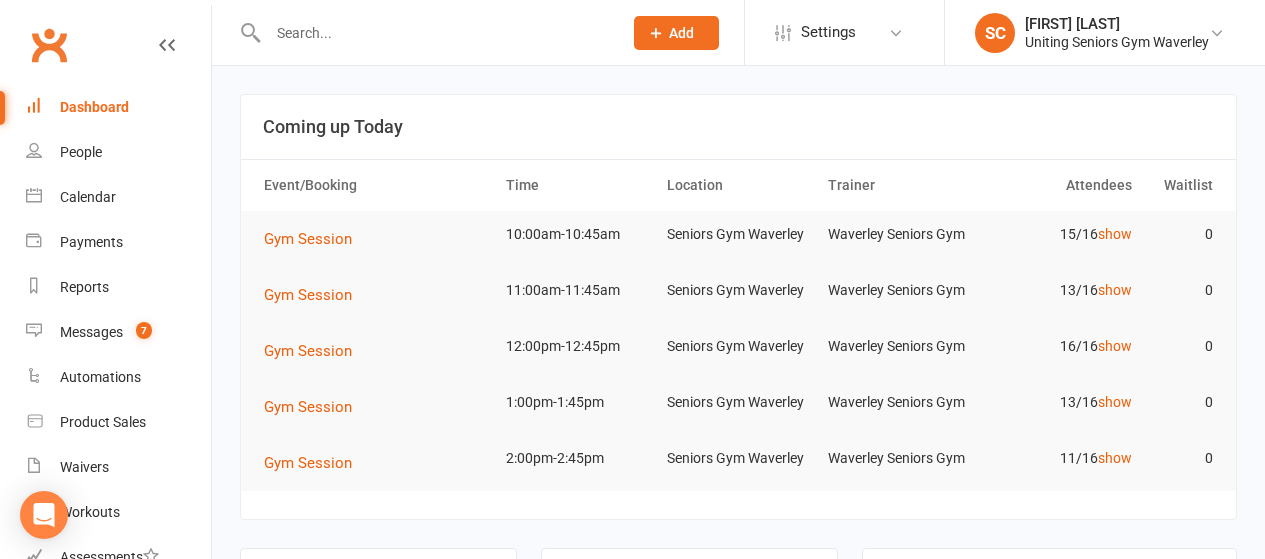 scroll, scrollTop: 0, scrollLeft: 0, axis: both 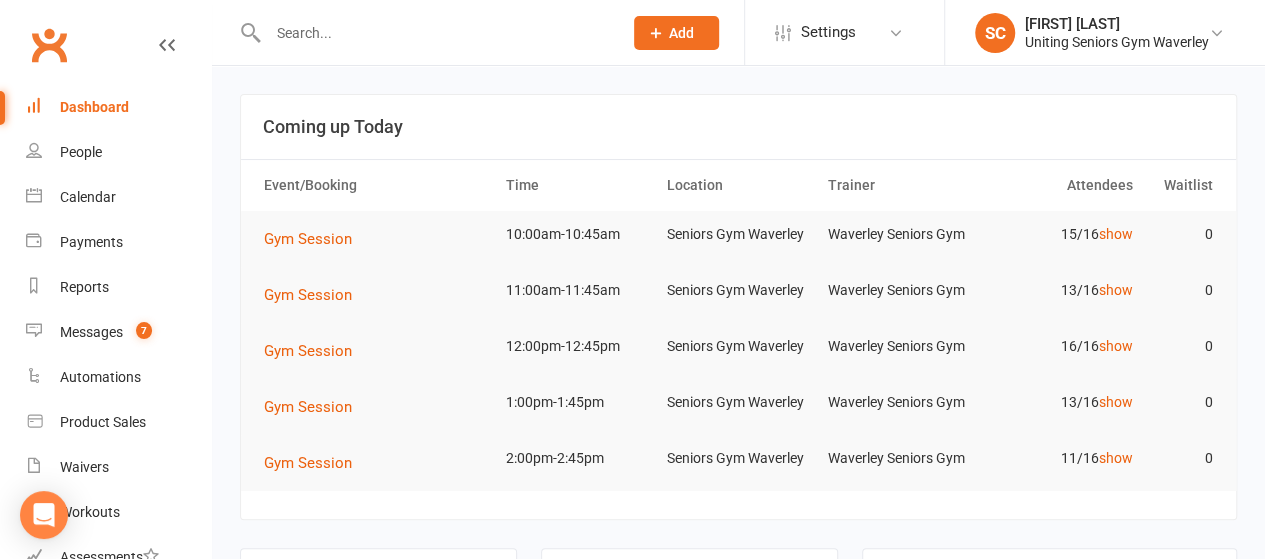 click at bounding box center [435, 33] 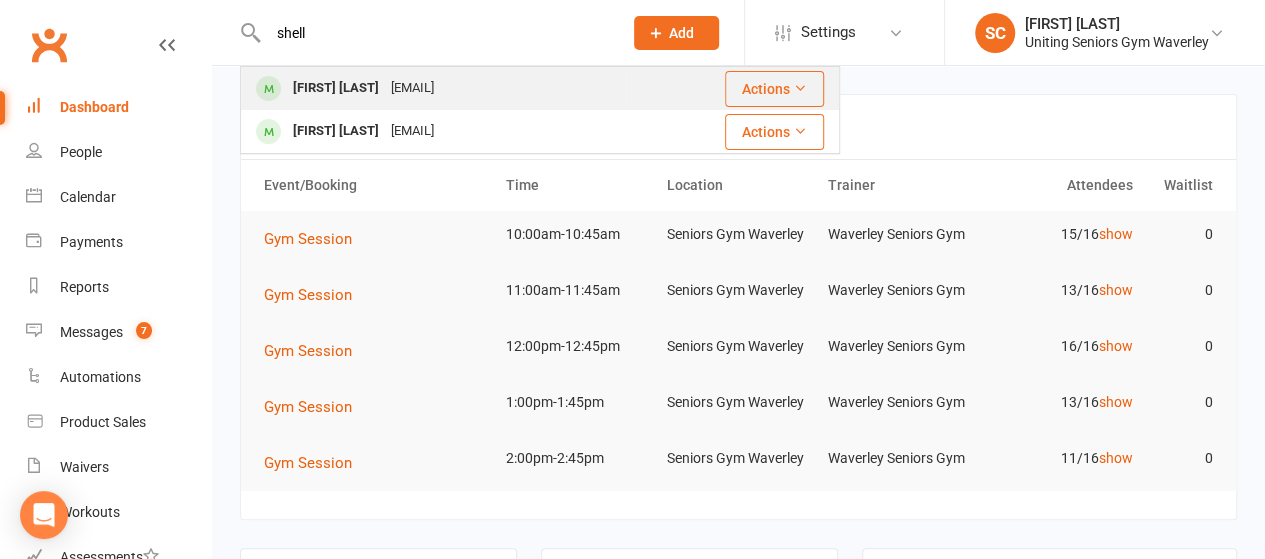 type on "shell" 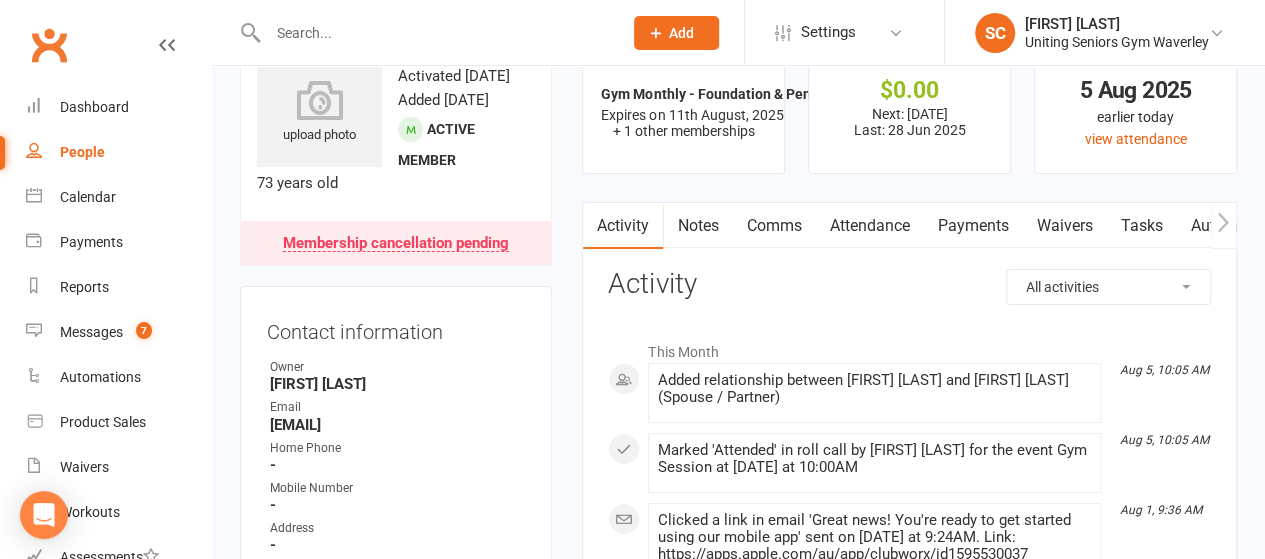 scroll, scrollTop: 70, scrollLeft: 0, axis: vertical 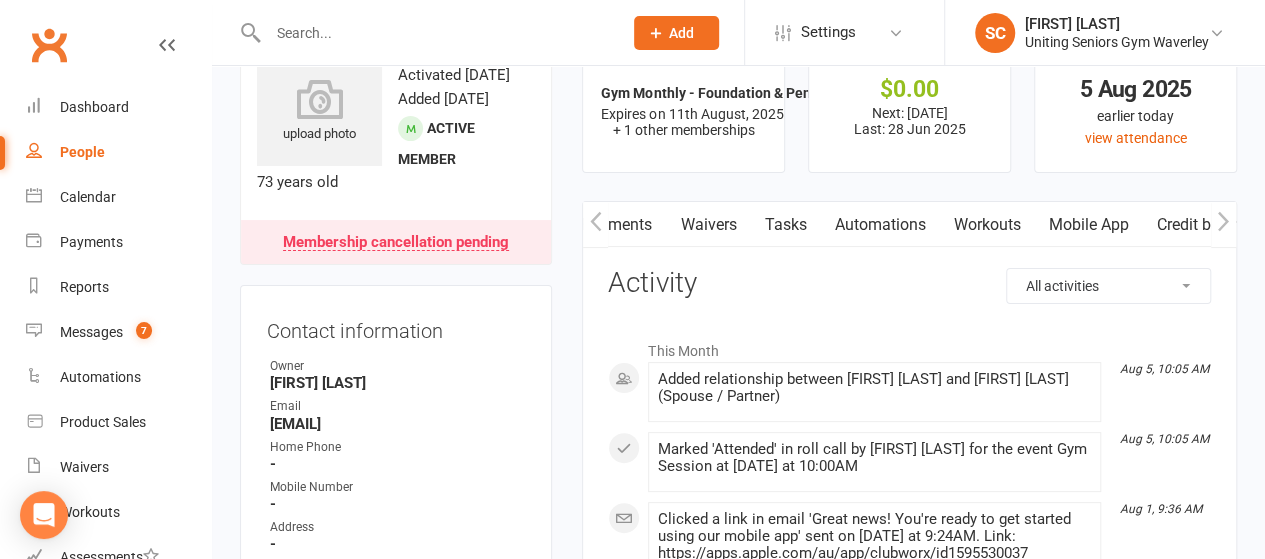 click on "Mobile App" at bounding box center (1088, 225) 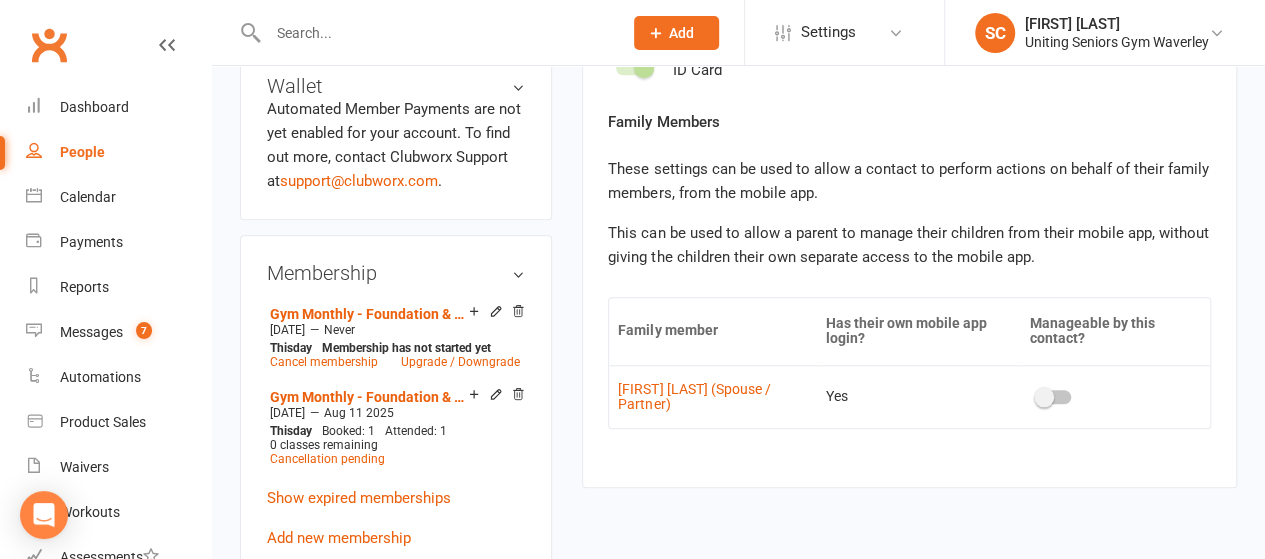 scroll, scrollTop: 926, scrollLeft: 0, axis: vertical 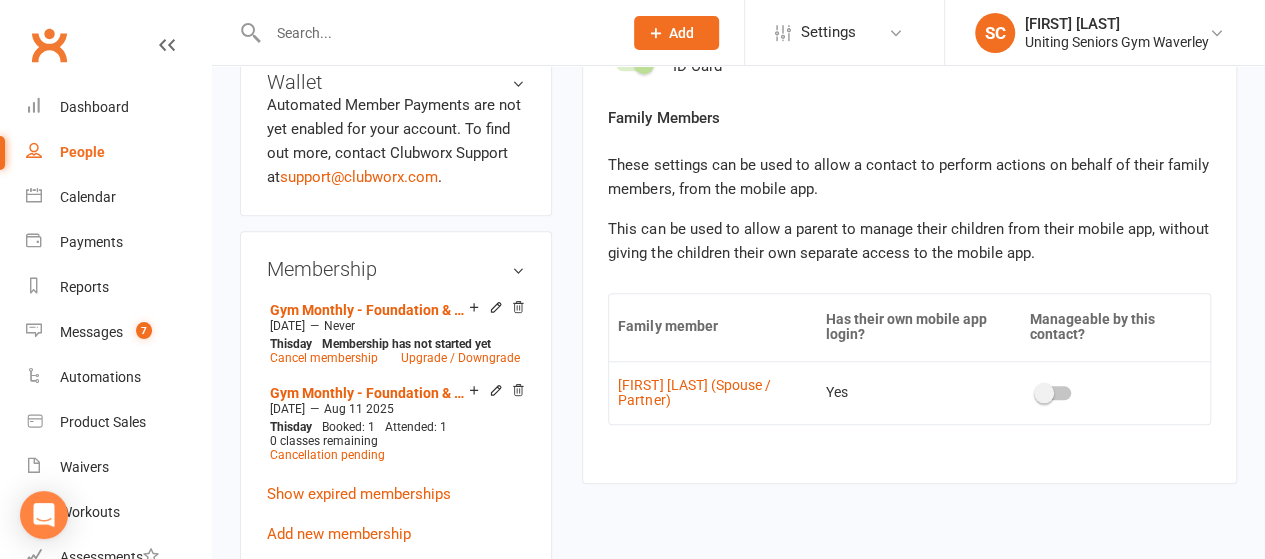 click at bounding box center [1044, 393] 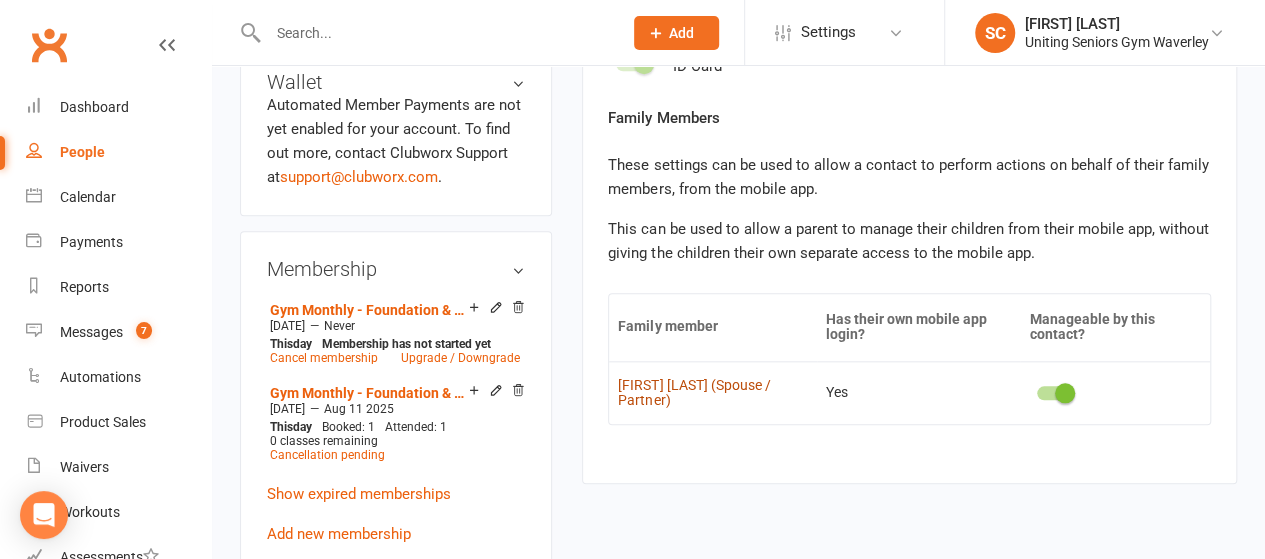 click on "Rod Zines (Spouse / Partner)" at bounding box center (713, 393) 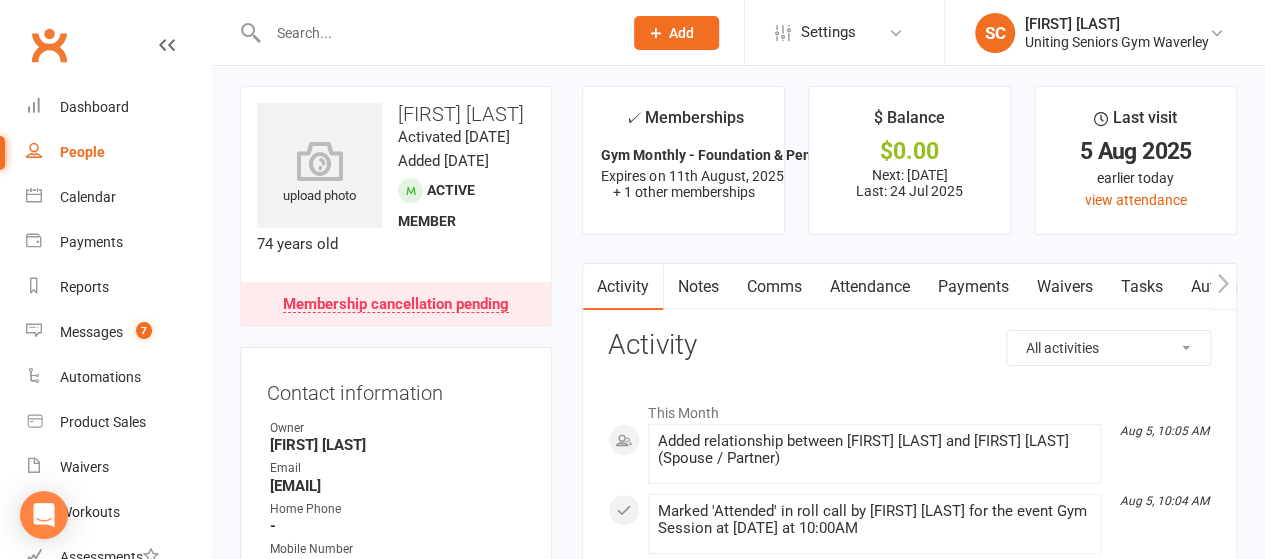 scroll, scrollTop: 6, scrollLeft: 0, axis: vertical 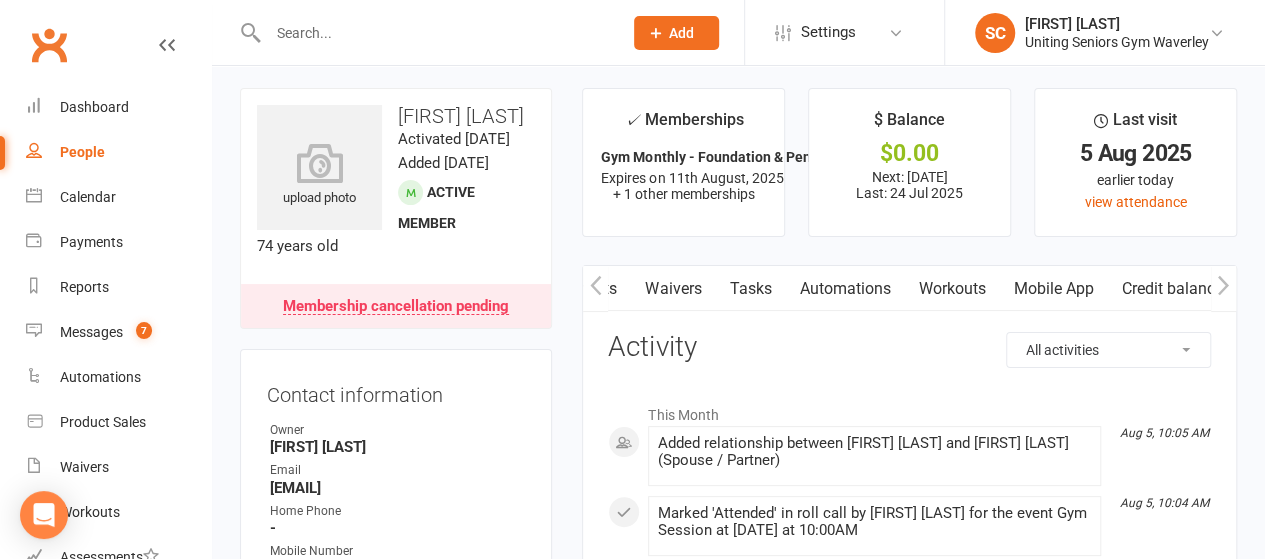 click on "Mobile App" at bounding box center (1053, 289) 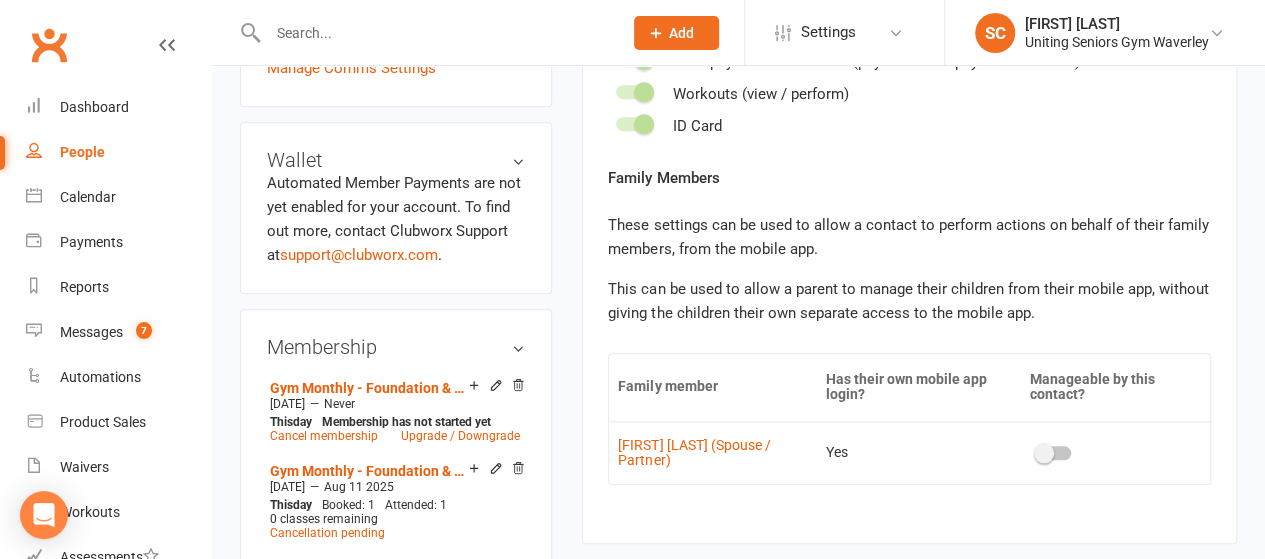 scroll, scrollTop: 927, scrollLeft: 0, axis: vertical 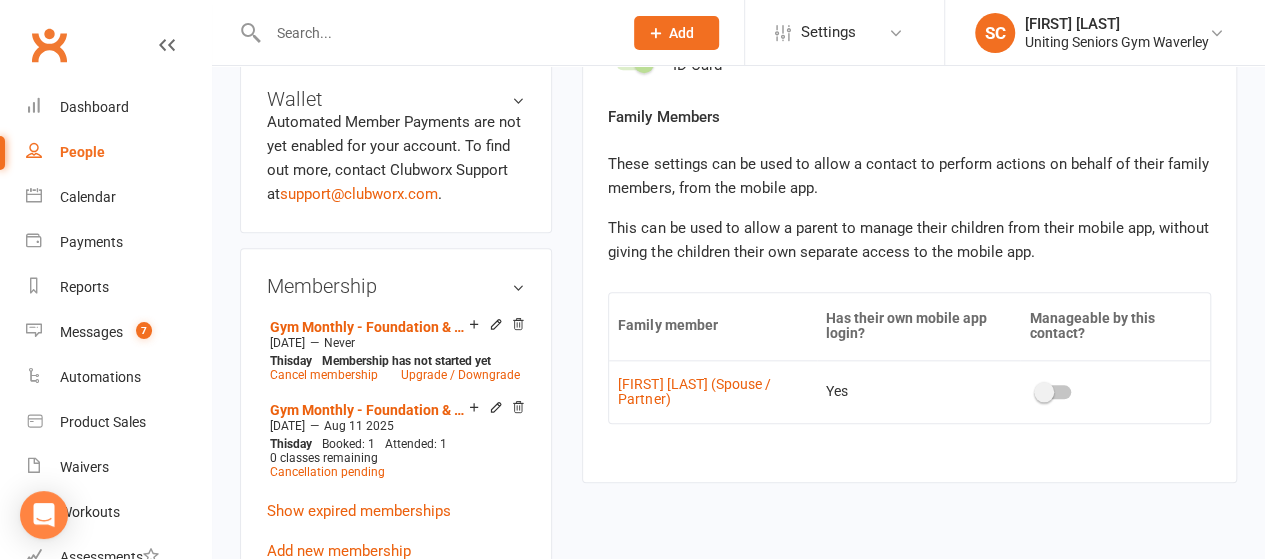 click at bounding box center (1054, 392) 